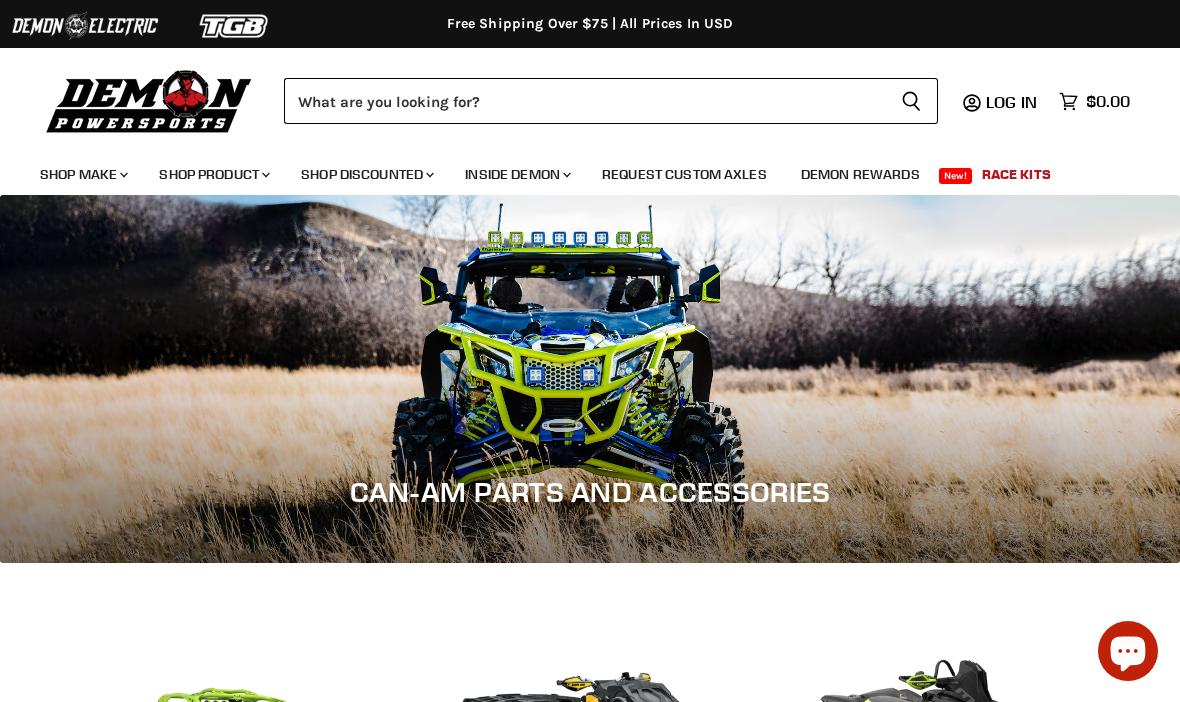 scroll, scrollTop: 0, scrollLeft: 0, axis: both 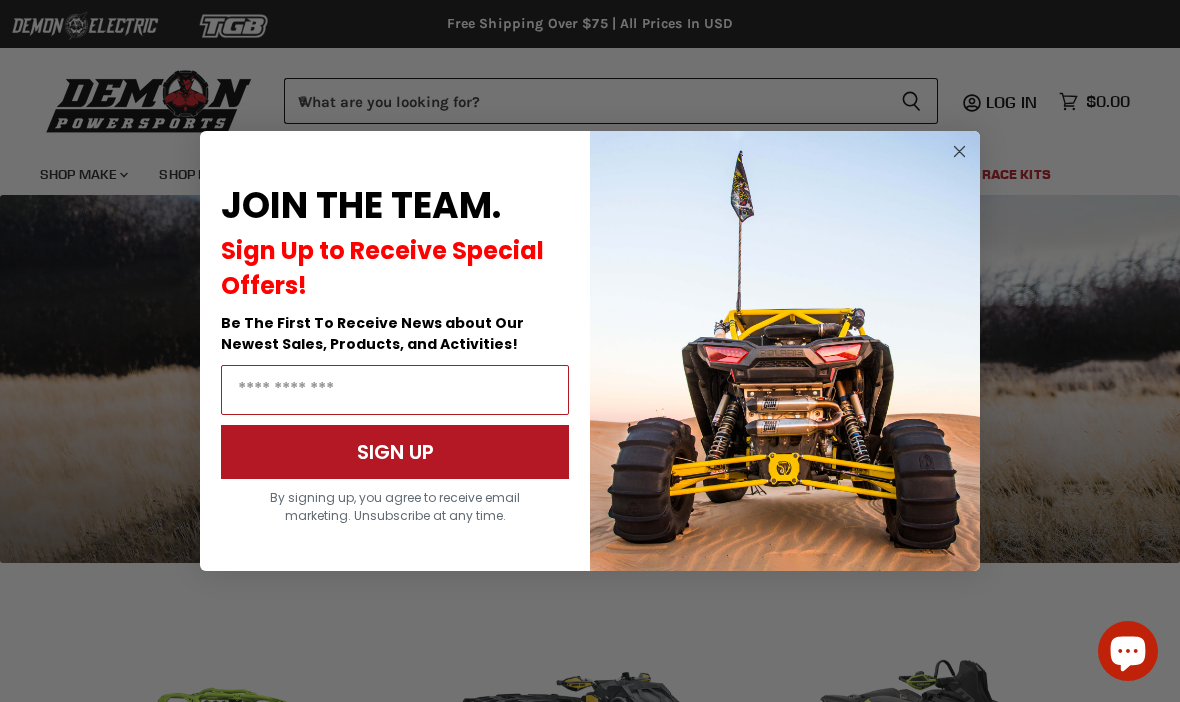 click 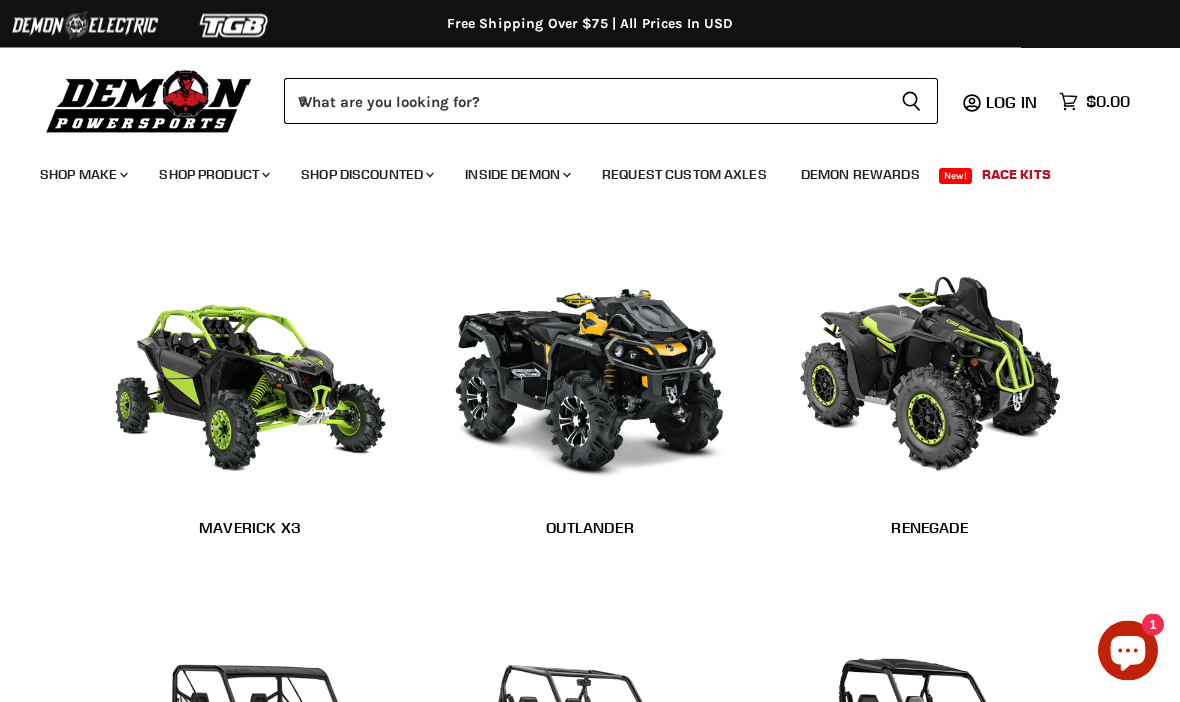 scroll, scrollTop: 379, scrollLeft: 0, axis: vertical 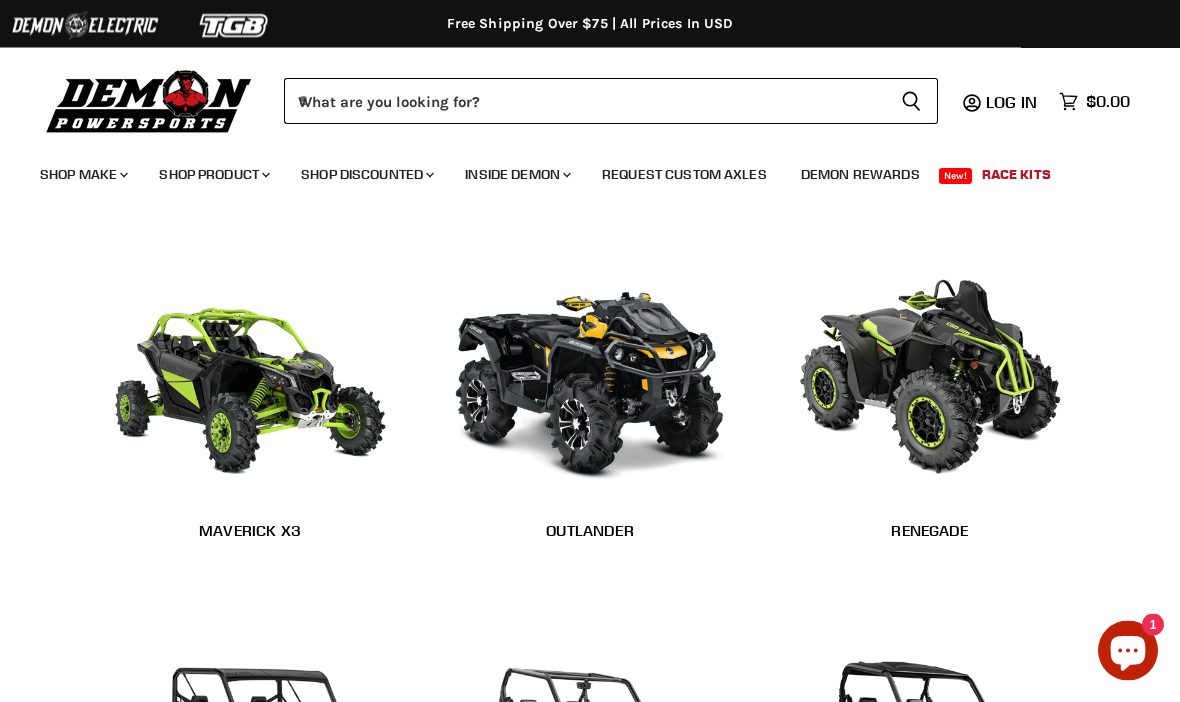 click at bounding box center [250, 369] 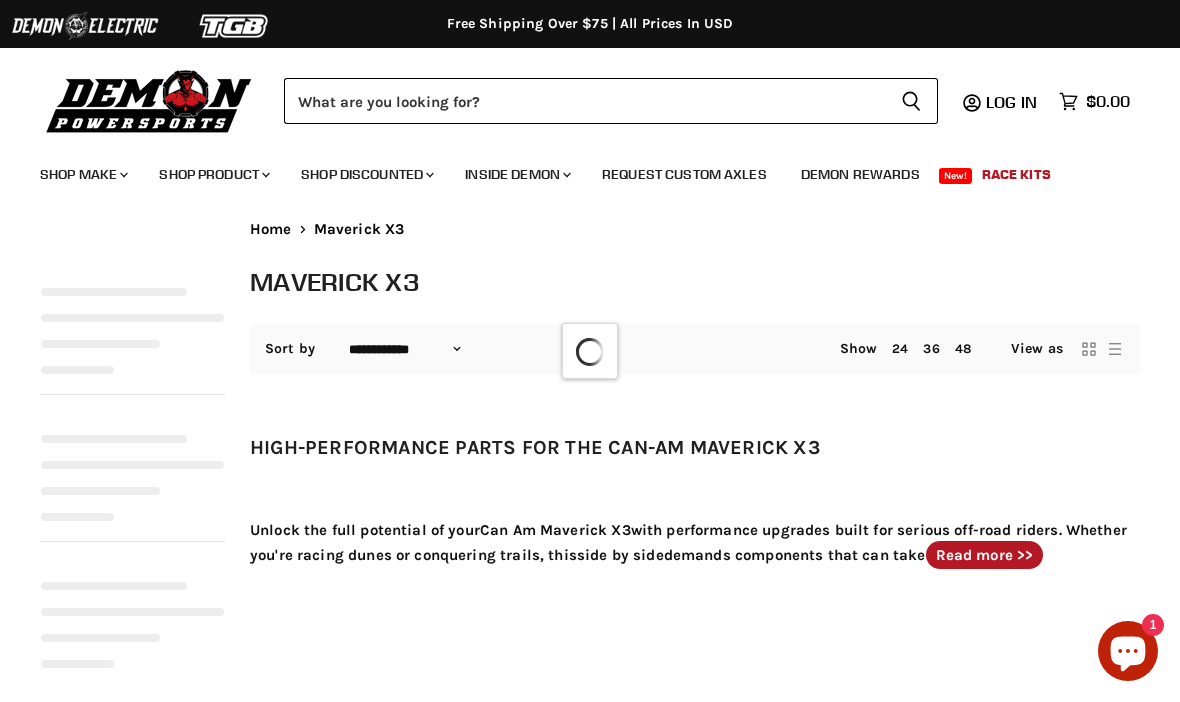 select on "**********" 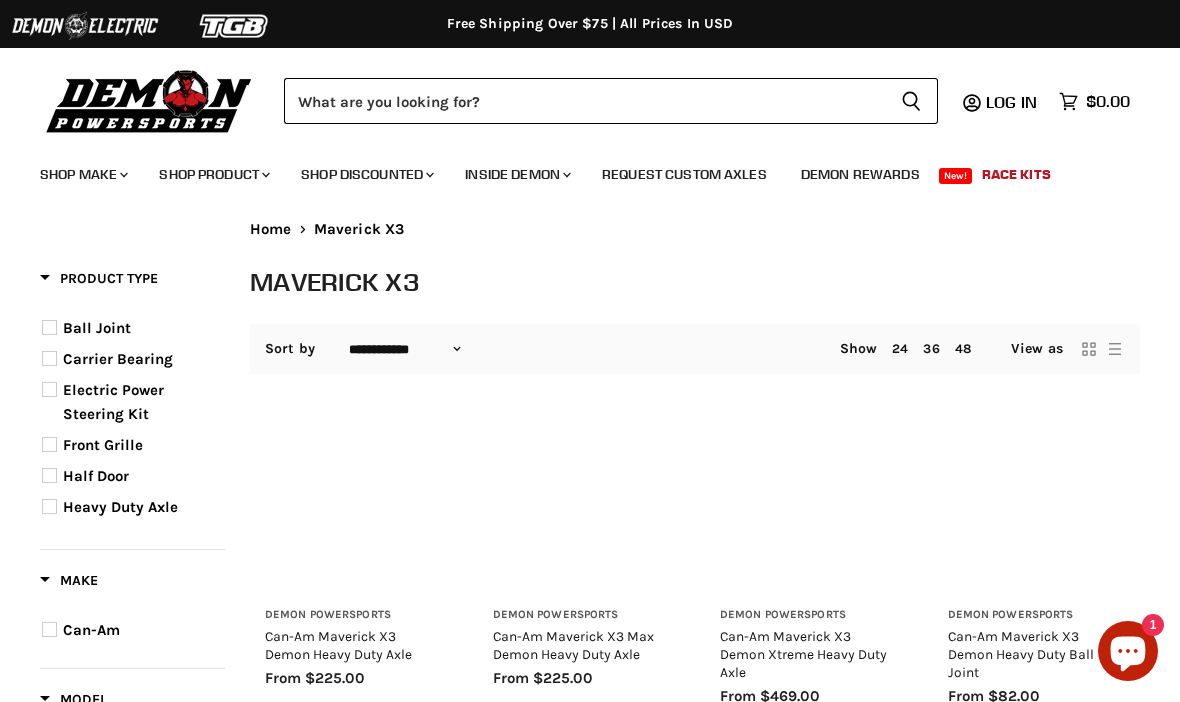 scroll, scrollTop: 0, scrollLeft: 0, axis: both 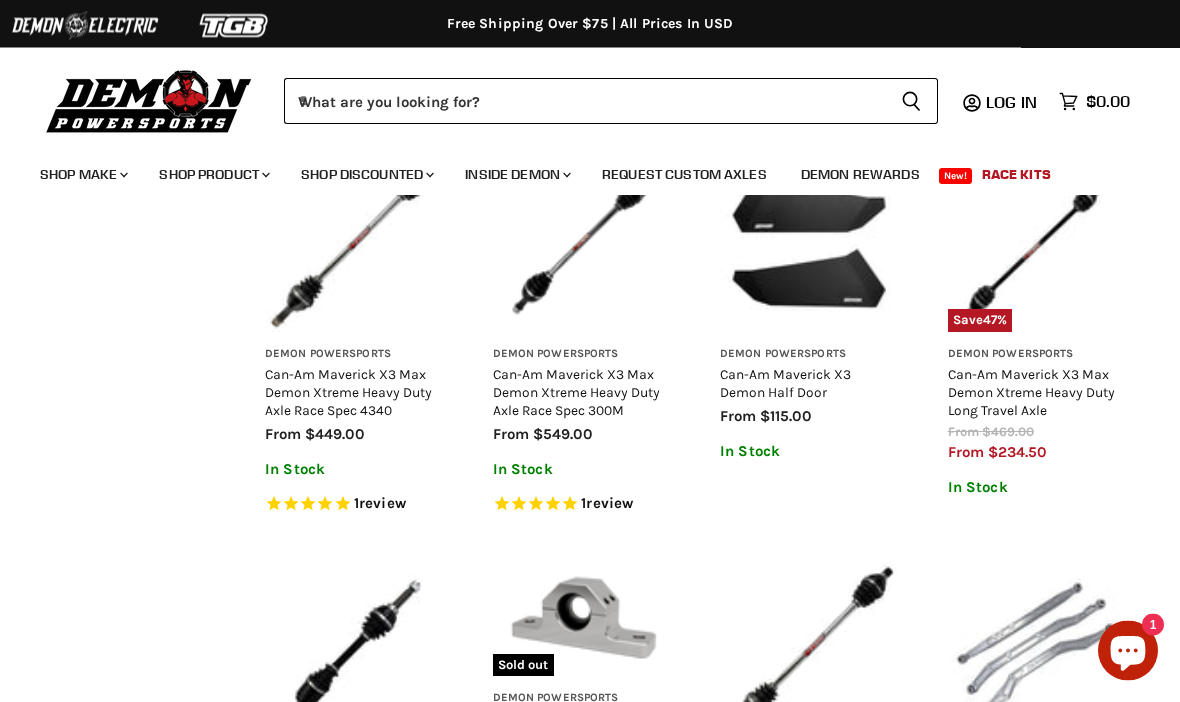 click on "Demon Powersports Can-Am Maverick X3 Demon Xtreme Heavy Duty Axle Race Spec 4340 from   $449.00 In Stock from   $449.00" at bounding box center [809, 739] 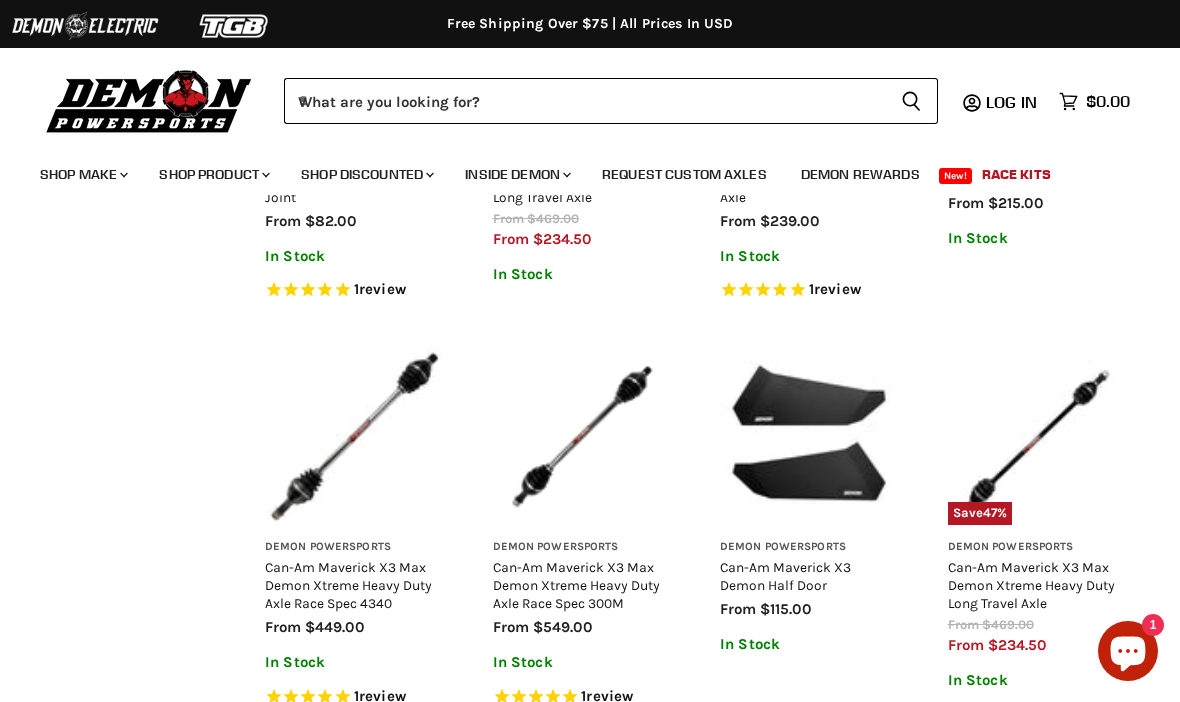scroll, scrollTop: 1672, scrollLeft: 0, axis: vertical 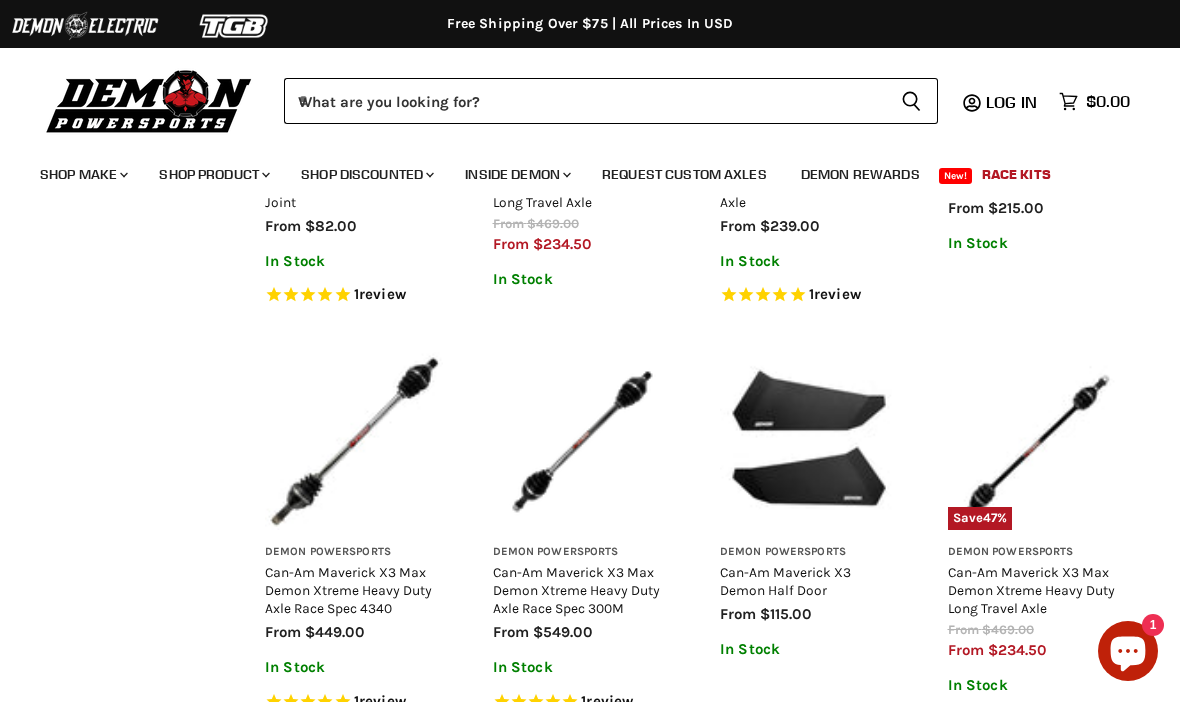 click on "Demon Powersports Can-Am Maverick X3 Demon Half Door from   $115.00 In Stock  Refresh the look of your machine with the Demon lower doors. These doors go with any color scheme and blends in perfectly while making your machine l View full details" at bounding box center (809, 594) 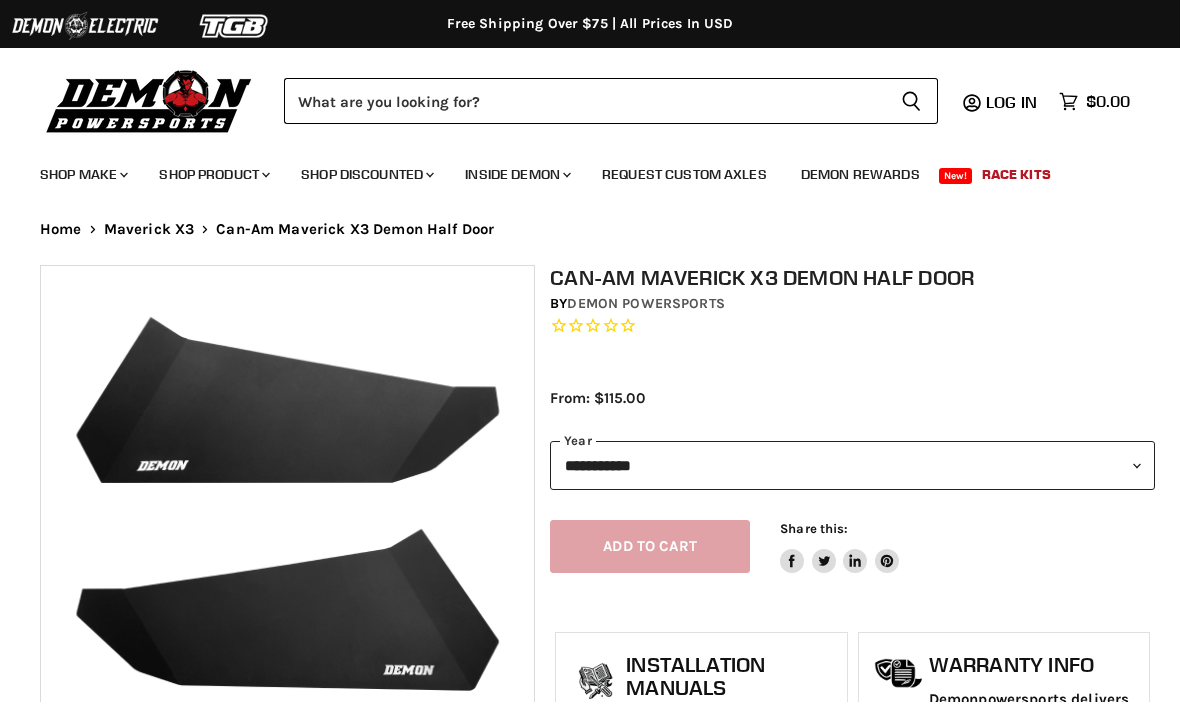 scroll, scrollTop: 0, scrollLeft: 0, axis: both 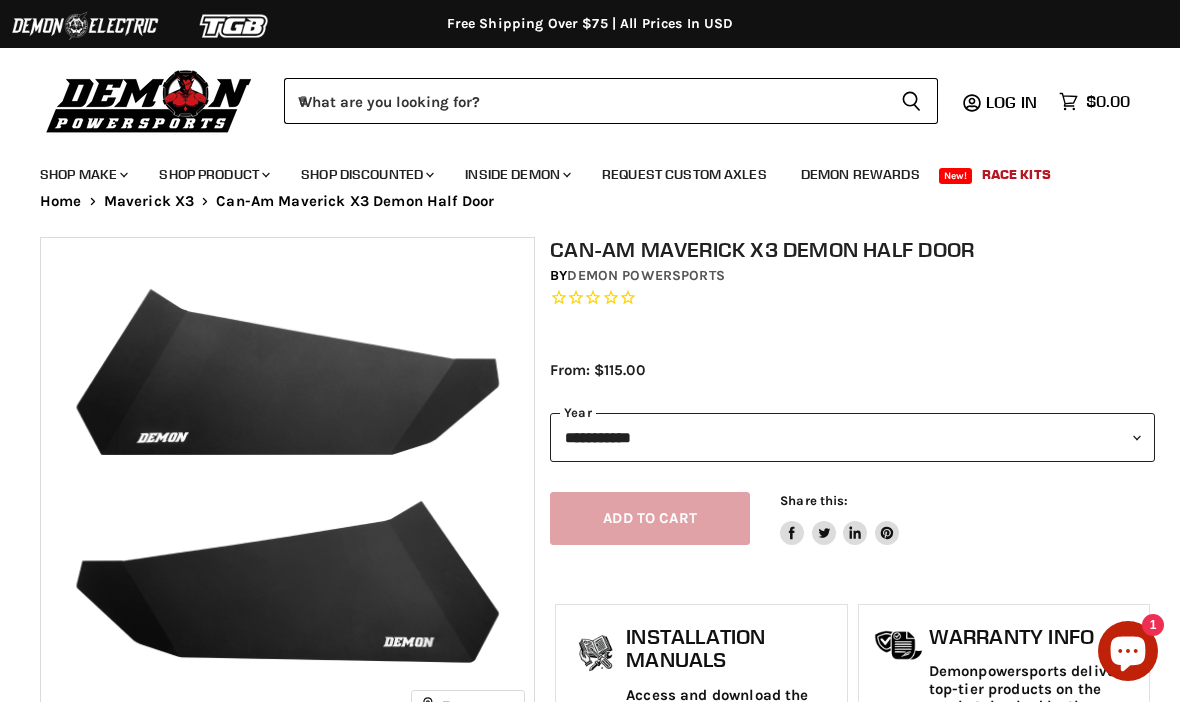 click on "**********" at bounding box center [852, 437] 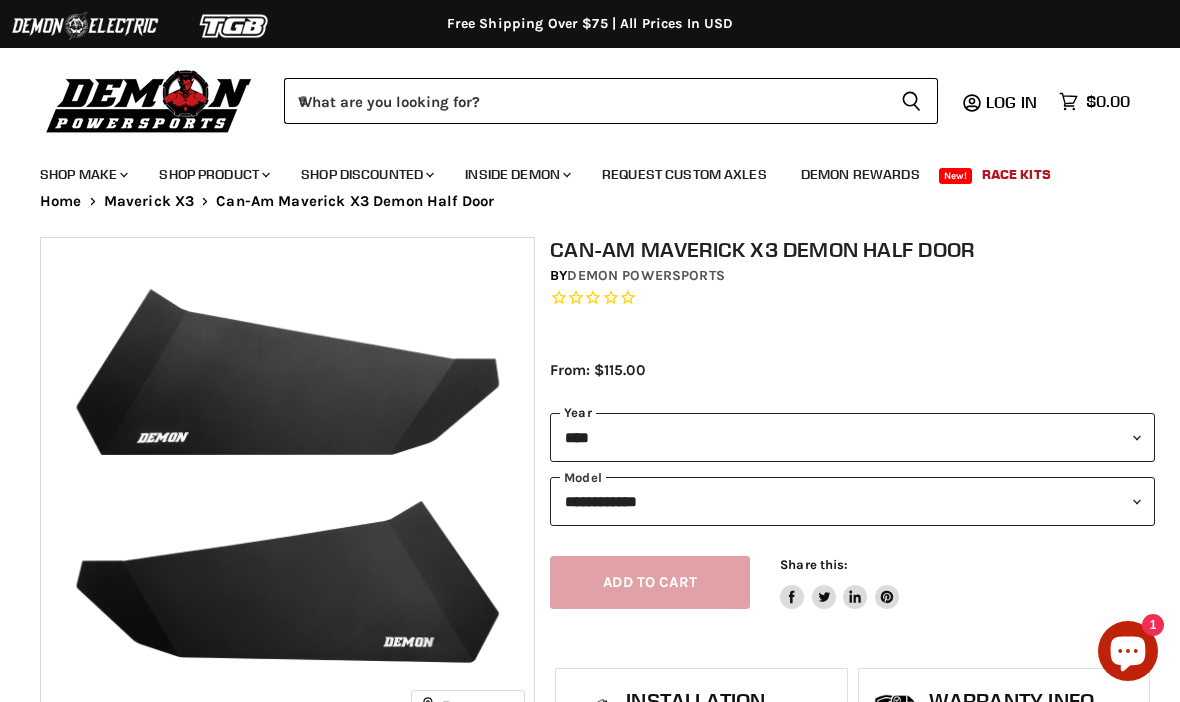 click on "**********" at bounding box center (852, 437) 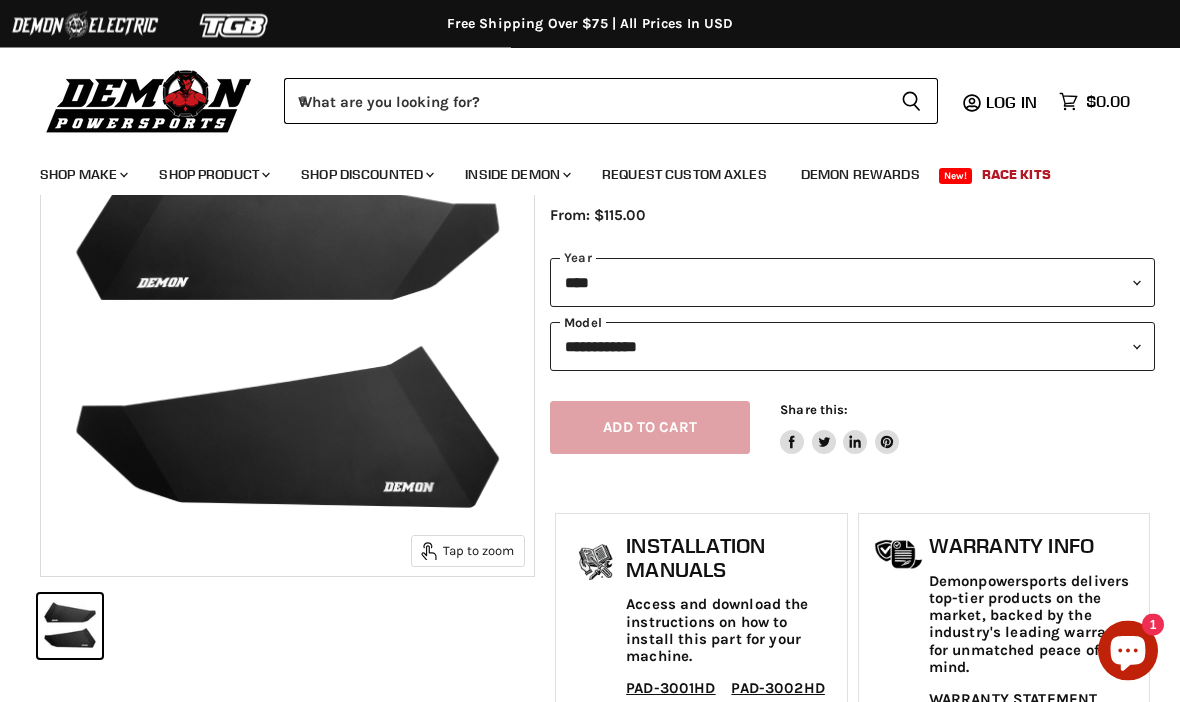 click on "**********" at bounding box center (852, 347) 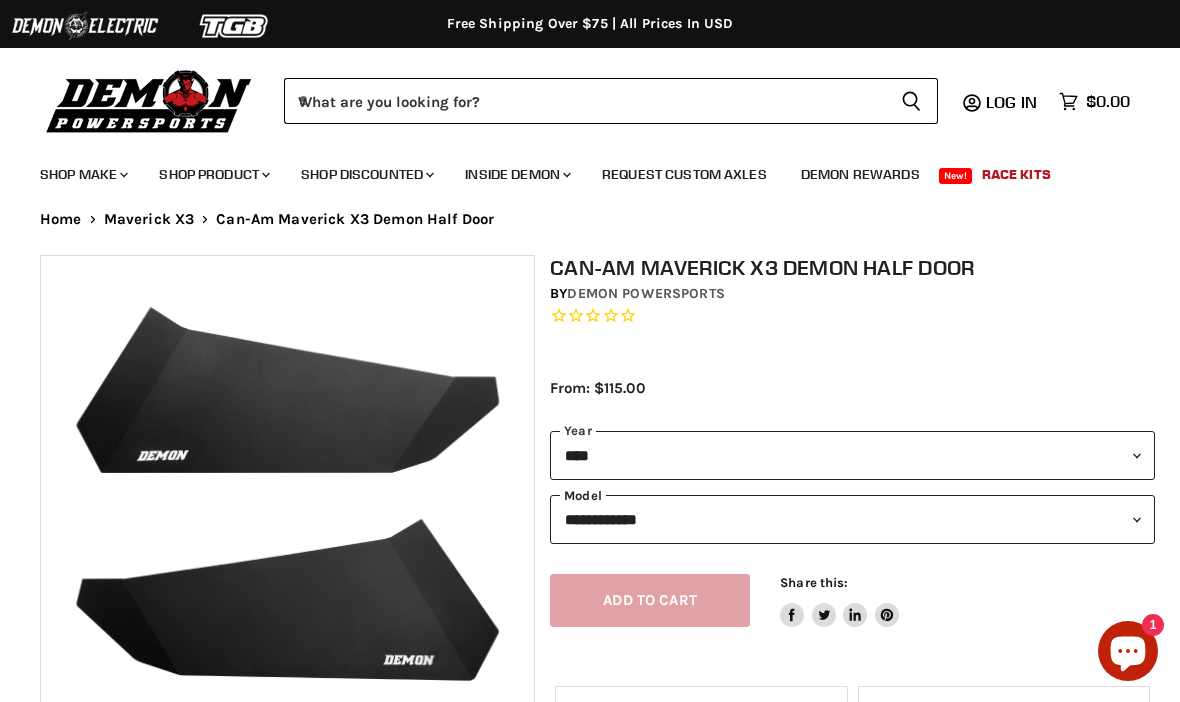 scroll, scrollTop: 0, scrollLeft: 0, axis: both 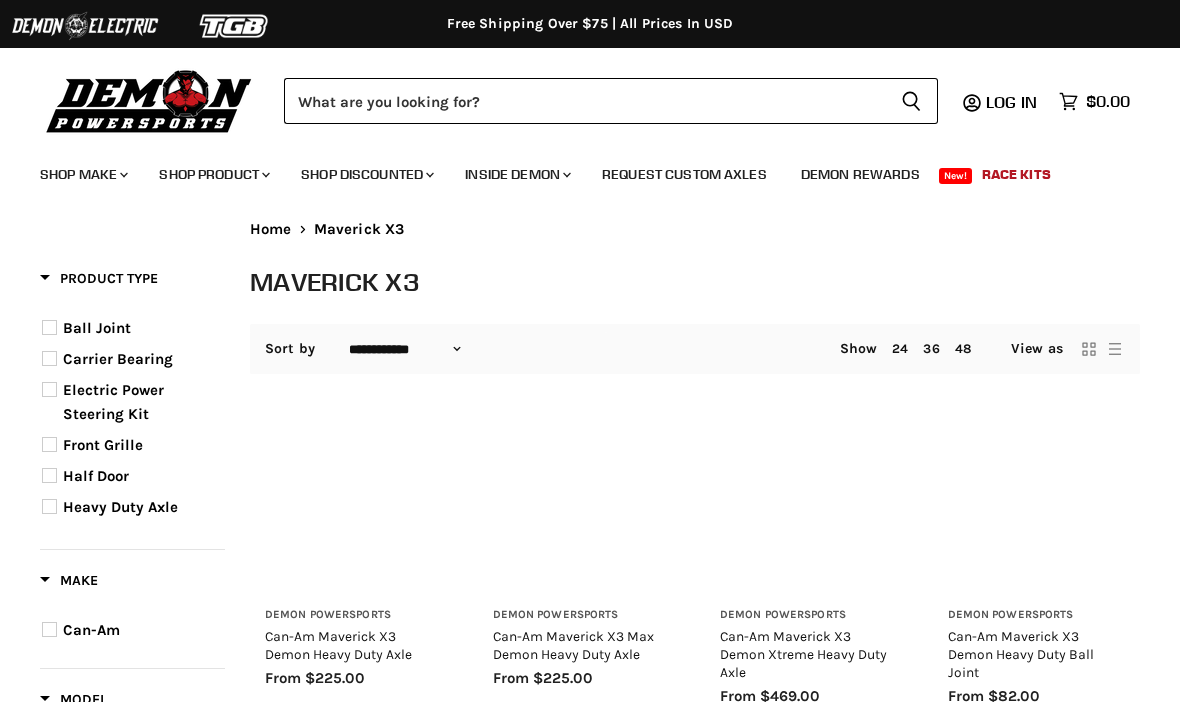 select on "**********" 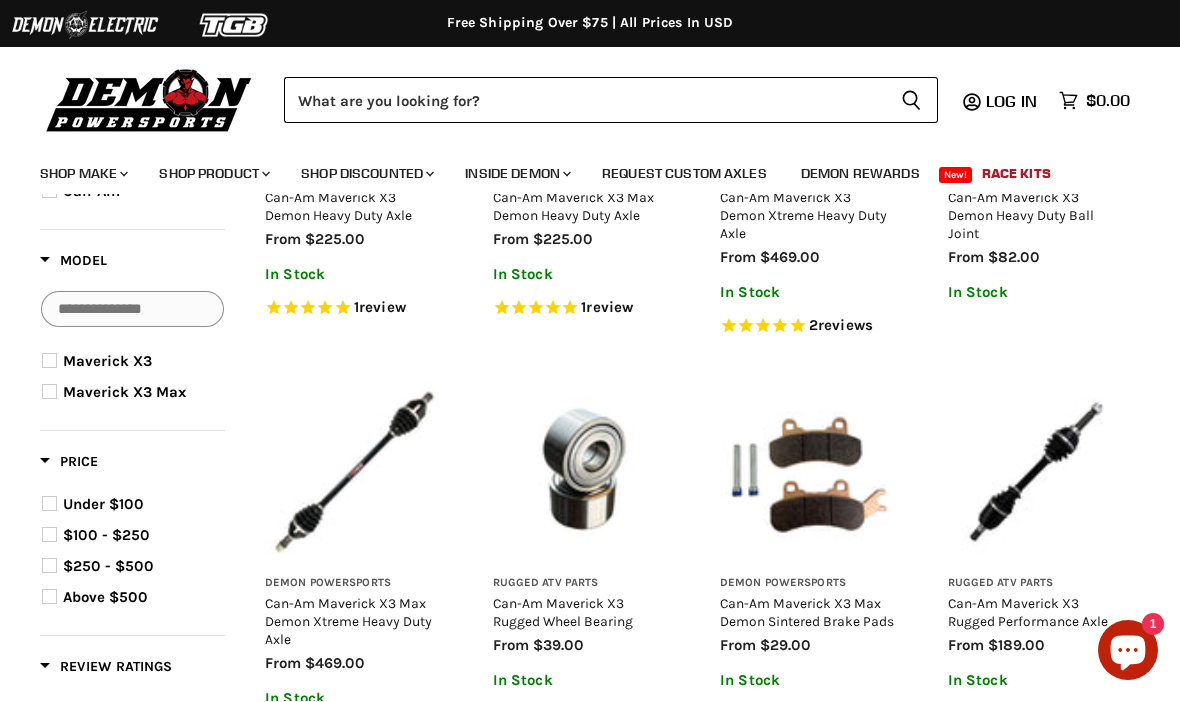 scroll, scrollTop: 1672, scrollLeft: 0, axis: vertical 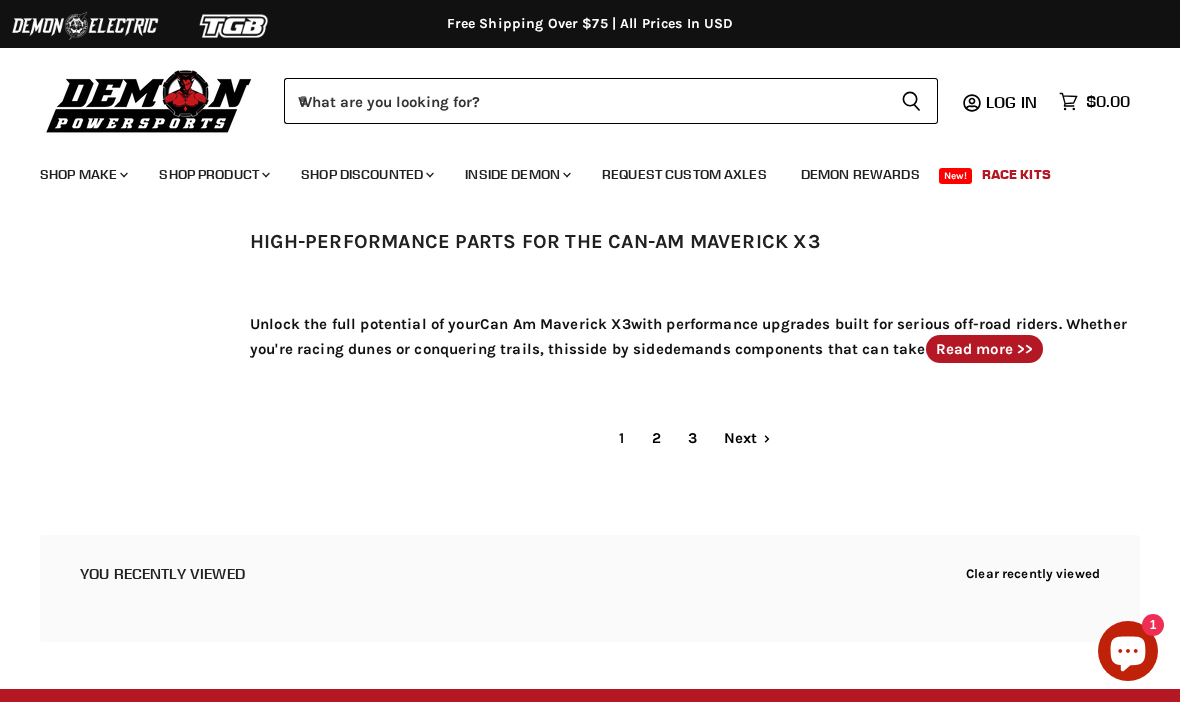 click on "2" at bounding box center (656, 438) 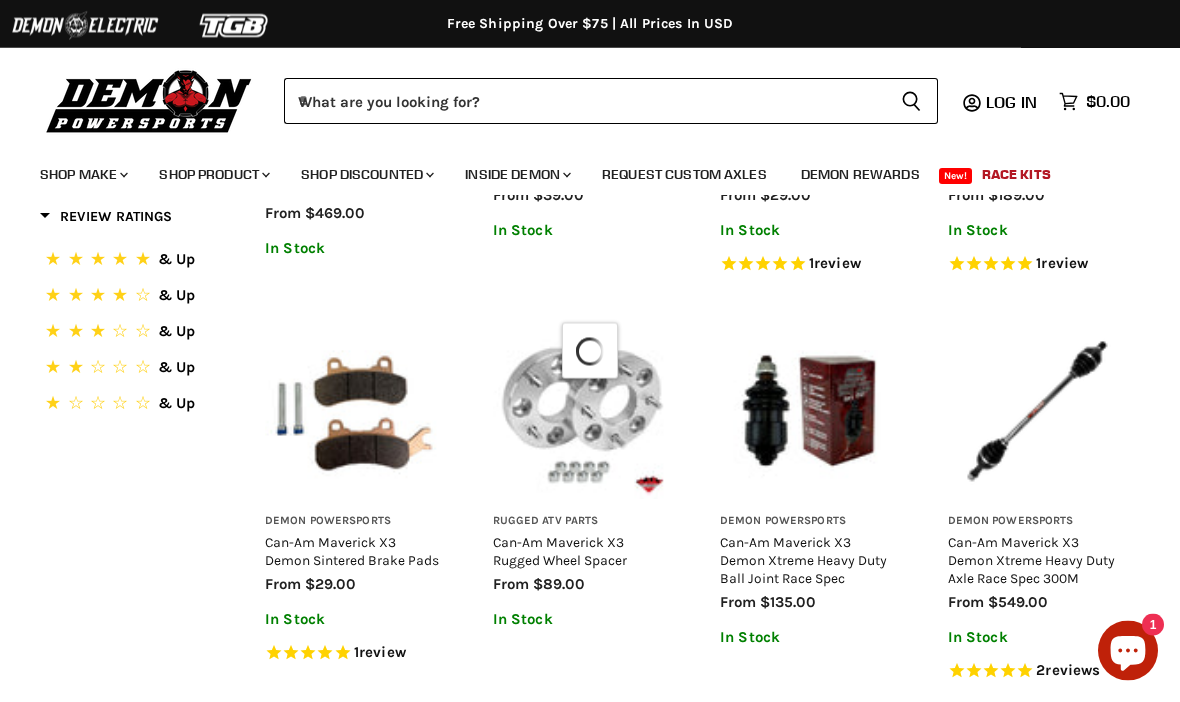 scroll, scrollTop: 350, scrollLeft: 0, axis: vertical 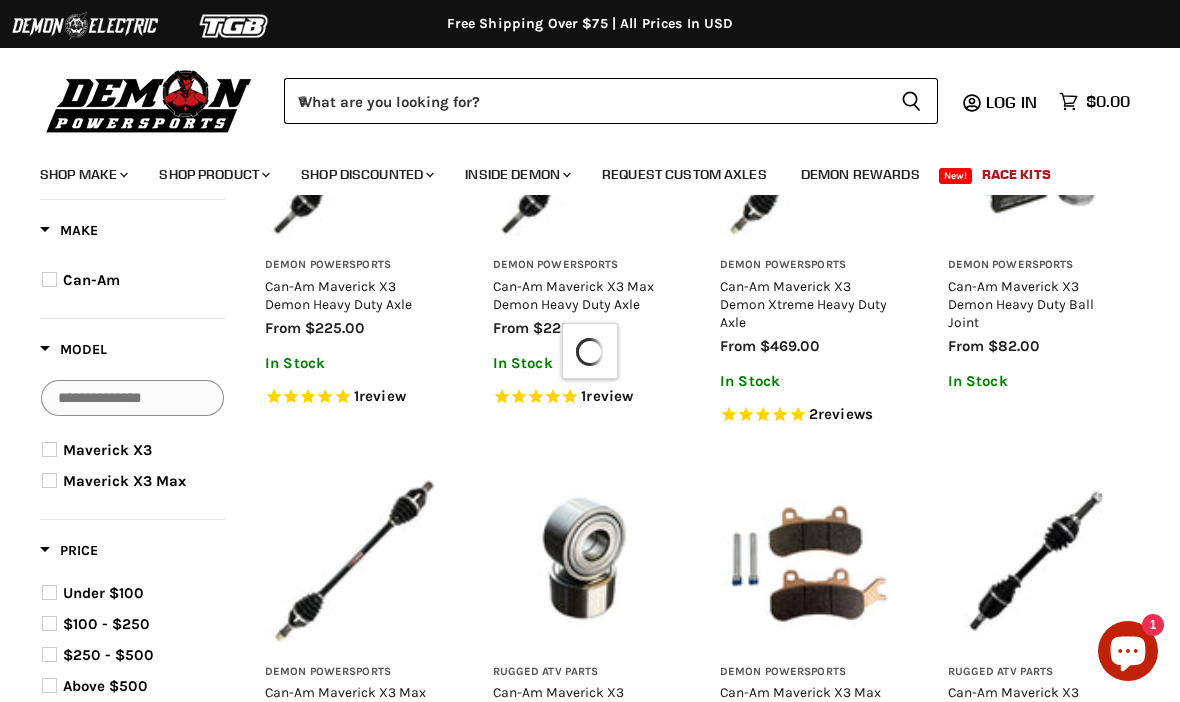 select on "**********" 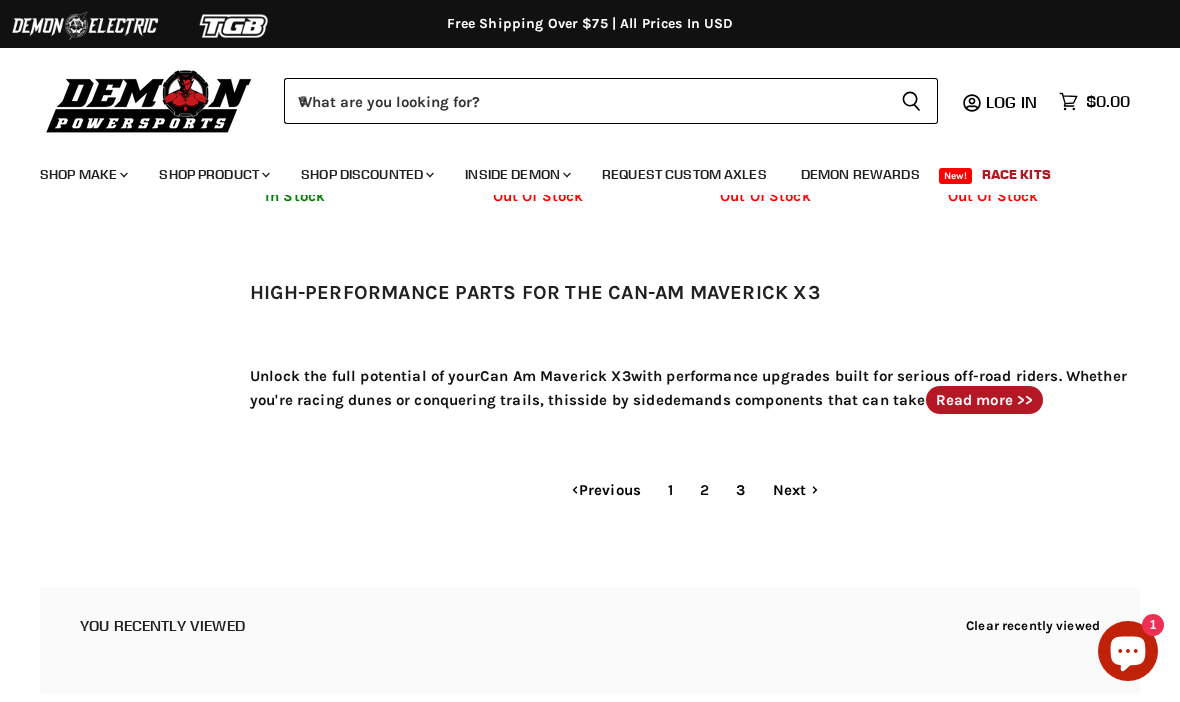 scroll, scrollTop: 2485, scrollLeft: 0, axis: vertical 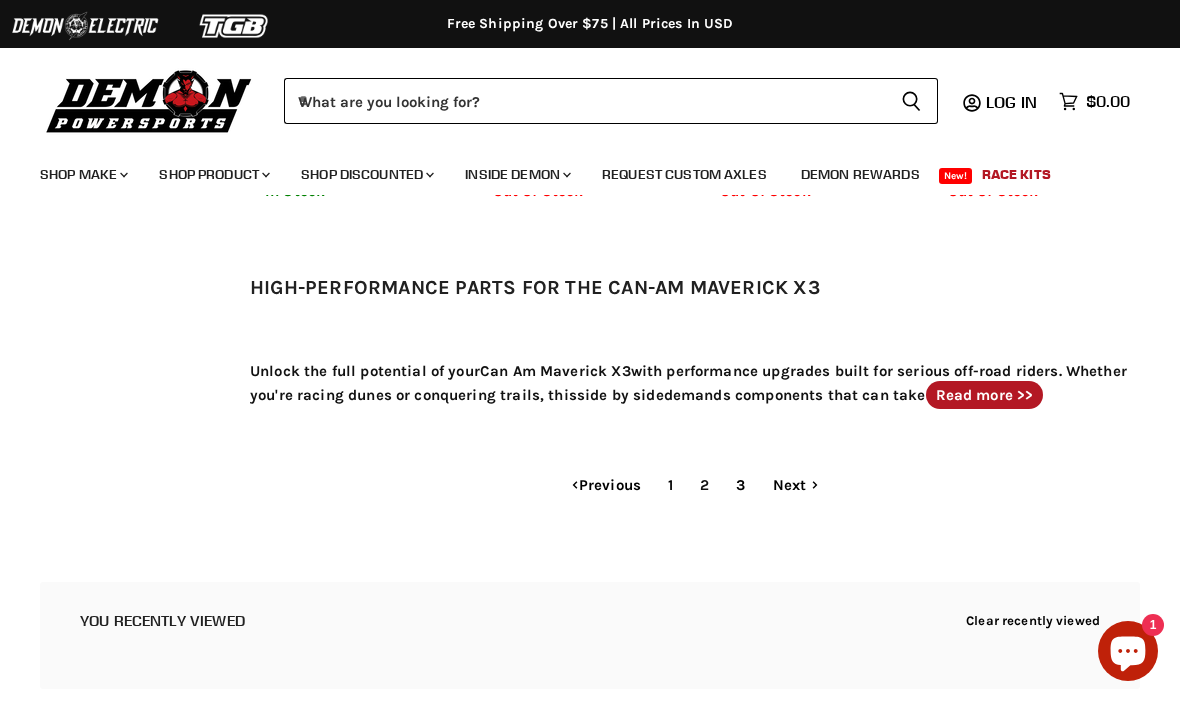 click on "3" at bounding box center [740, 485] 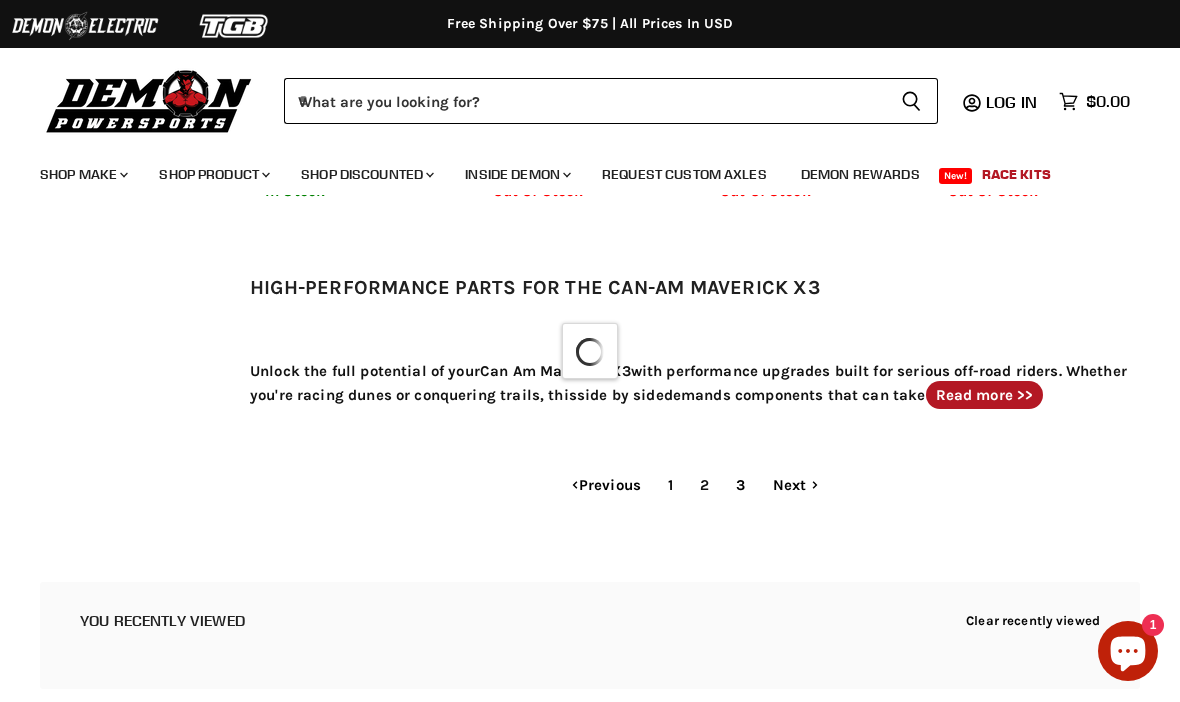 scroll, scrollTop: 1317, scrollLeft: 0, axis: vertical 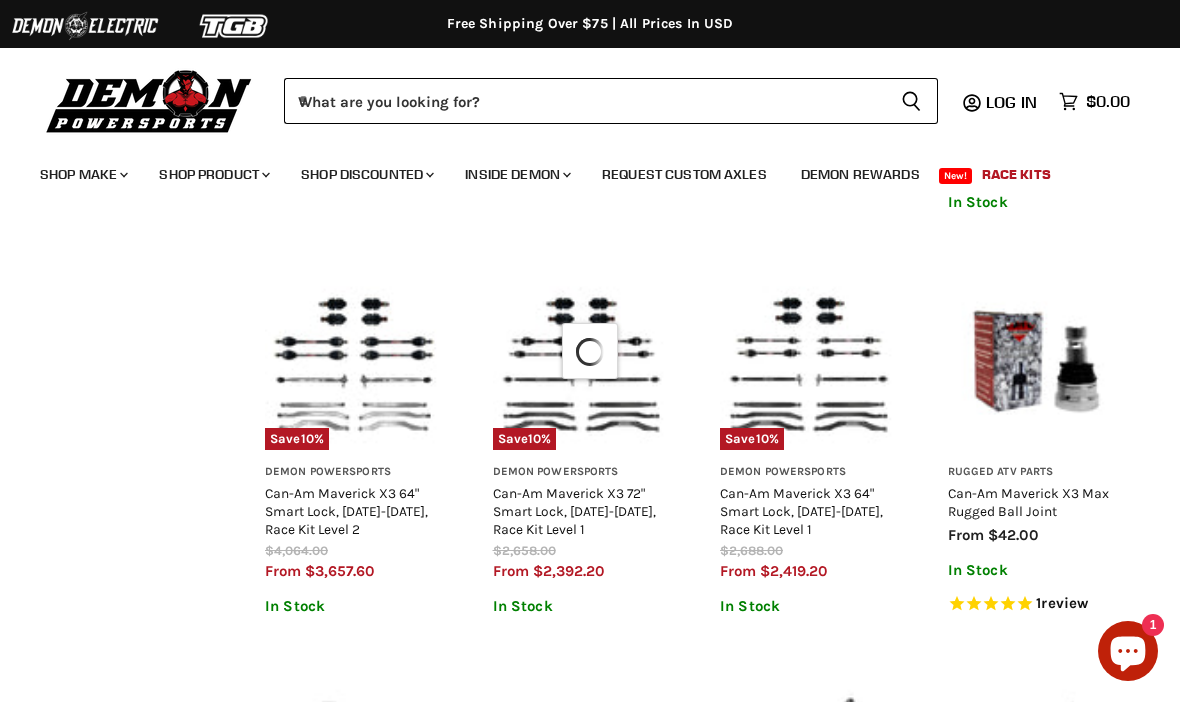 select on "**********" 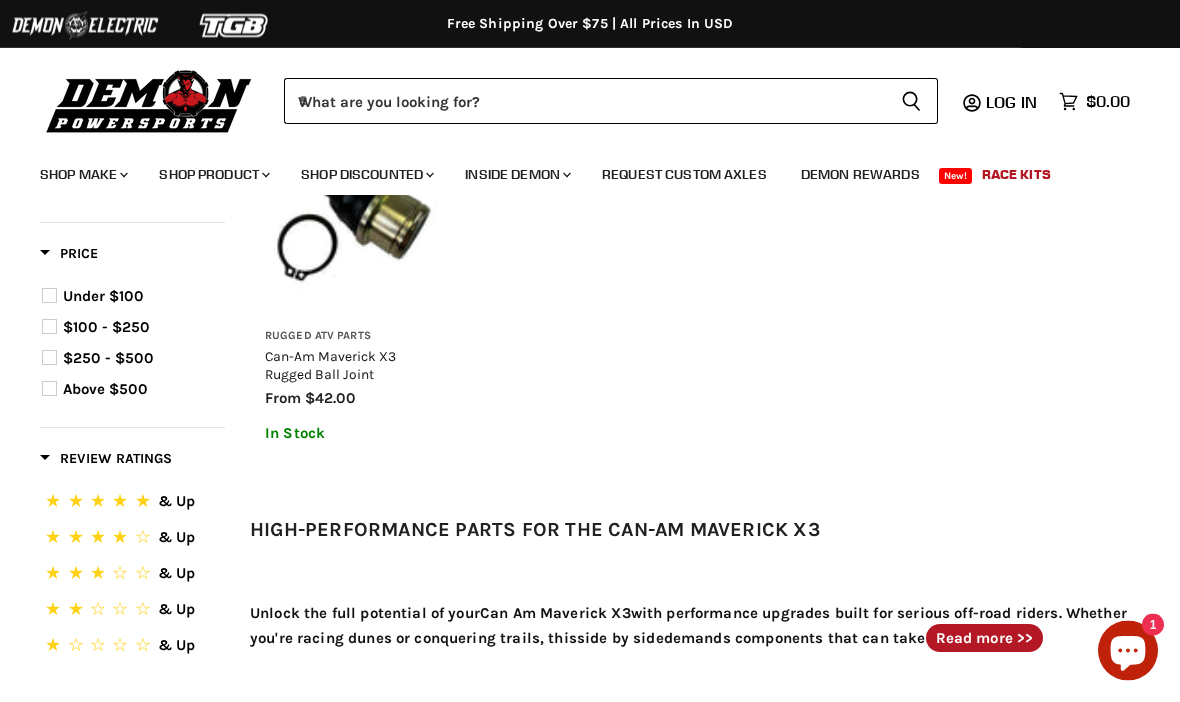 scroll, scrollTop: 643, scrollLeft: 0, axis: vertical 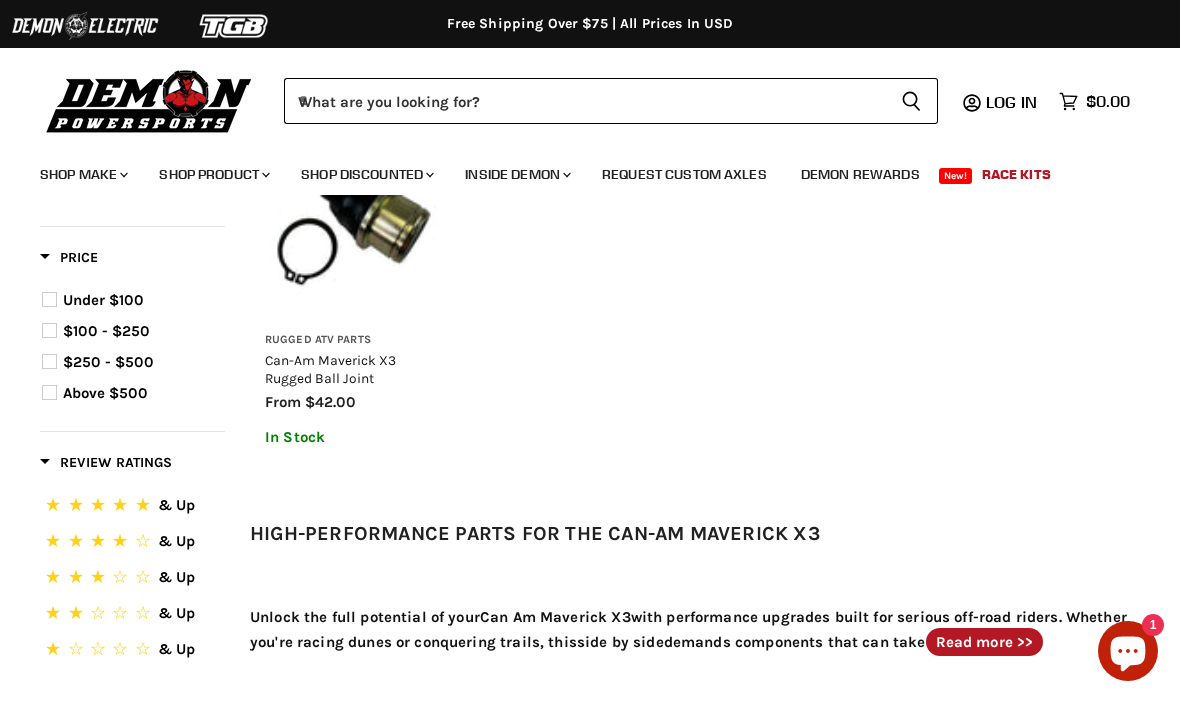 click on "**********" at bounding box center (695, 215) 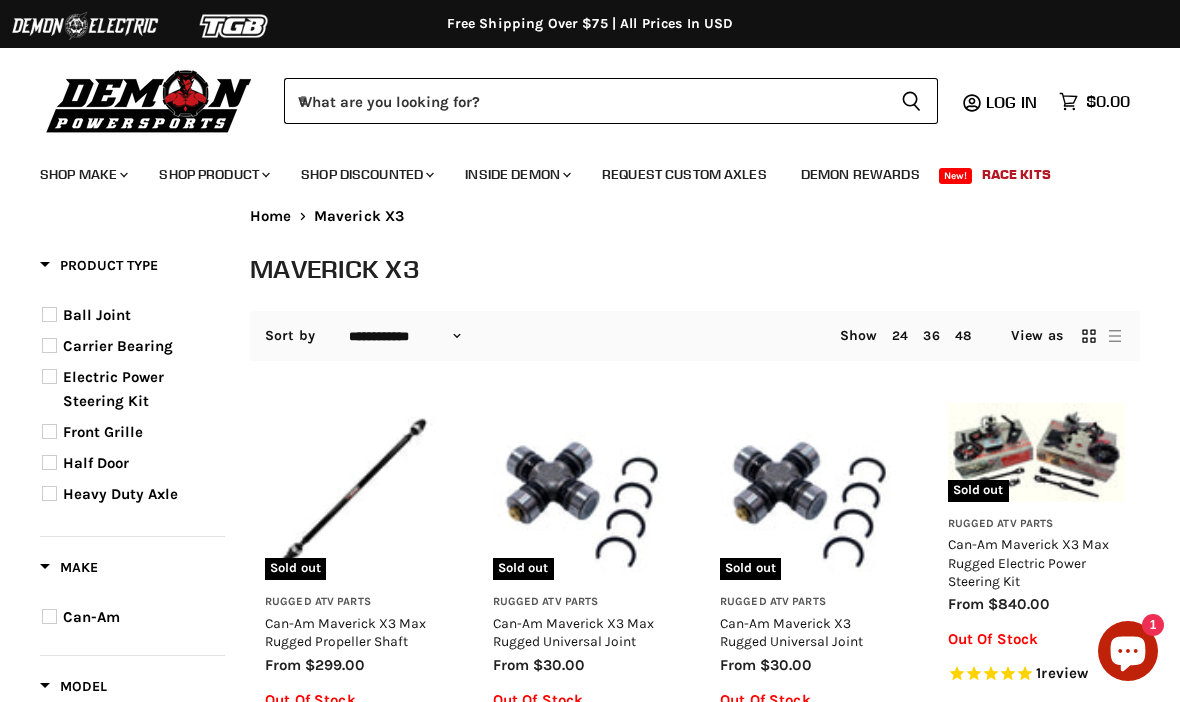 scroll, scrollTop: 0, scrollLeft: 0, axis: both 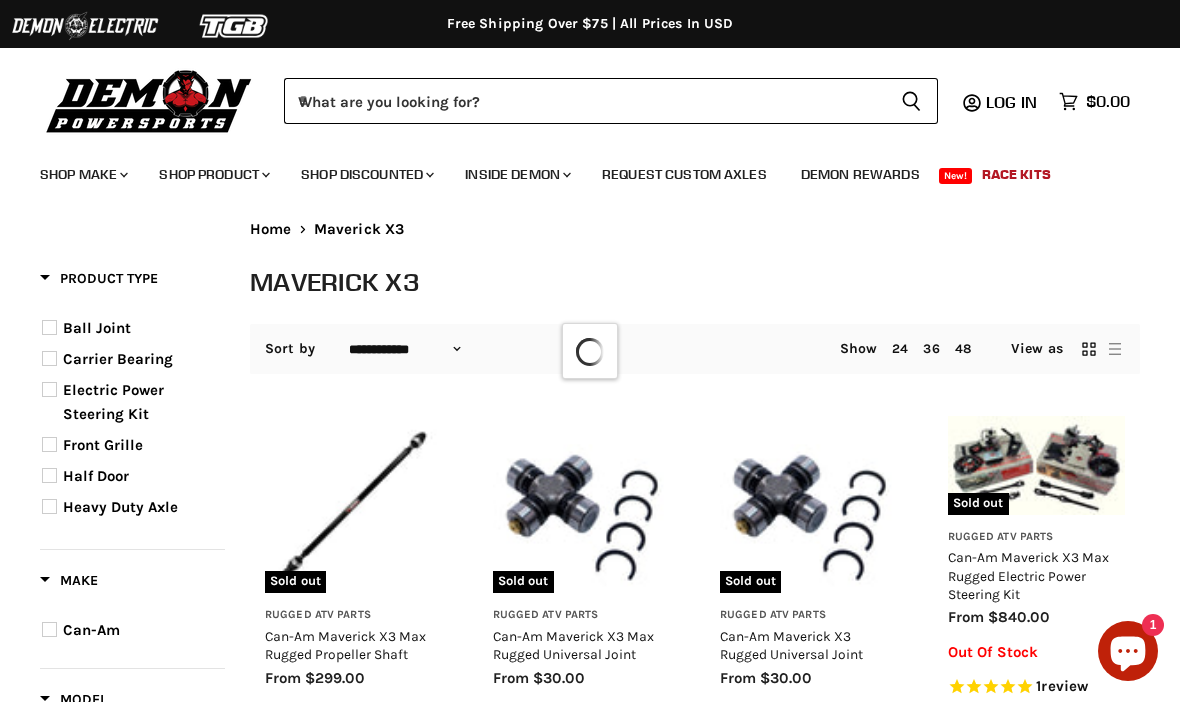 select on "**********" 